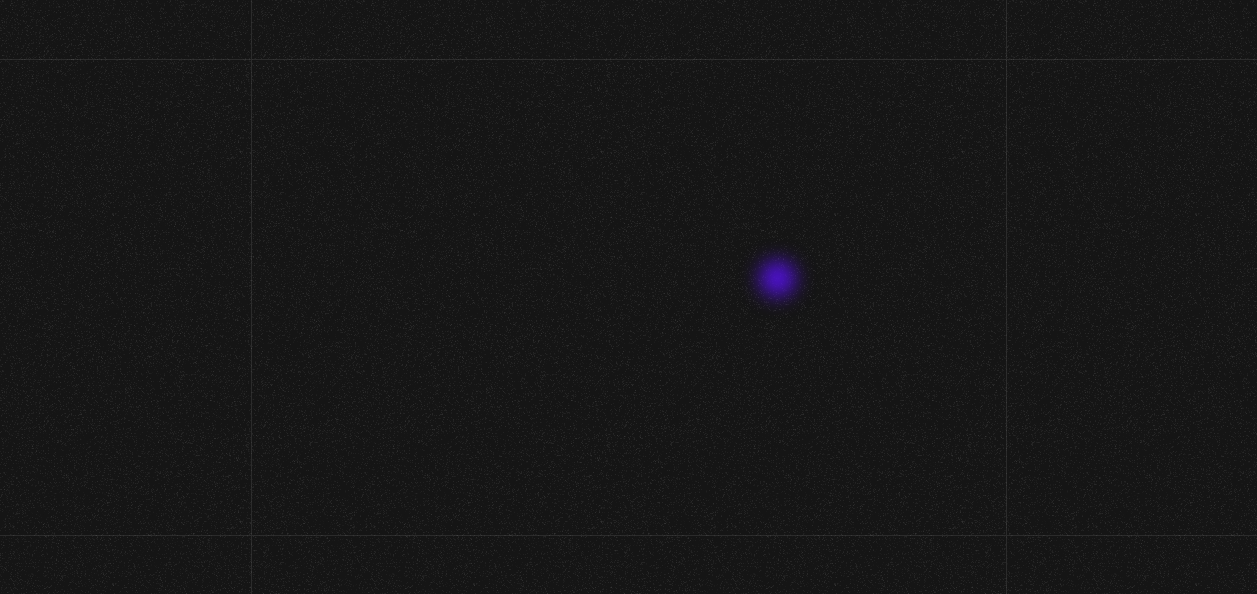 scroll, scrollTop: 0, scrollLeft: 0, axis: both 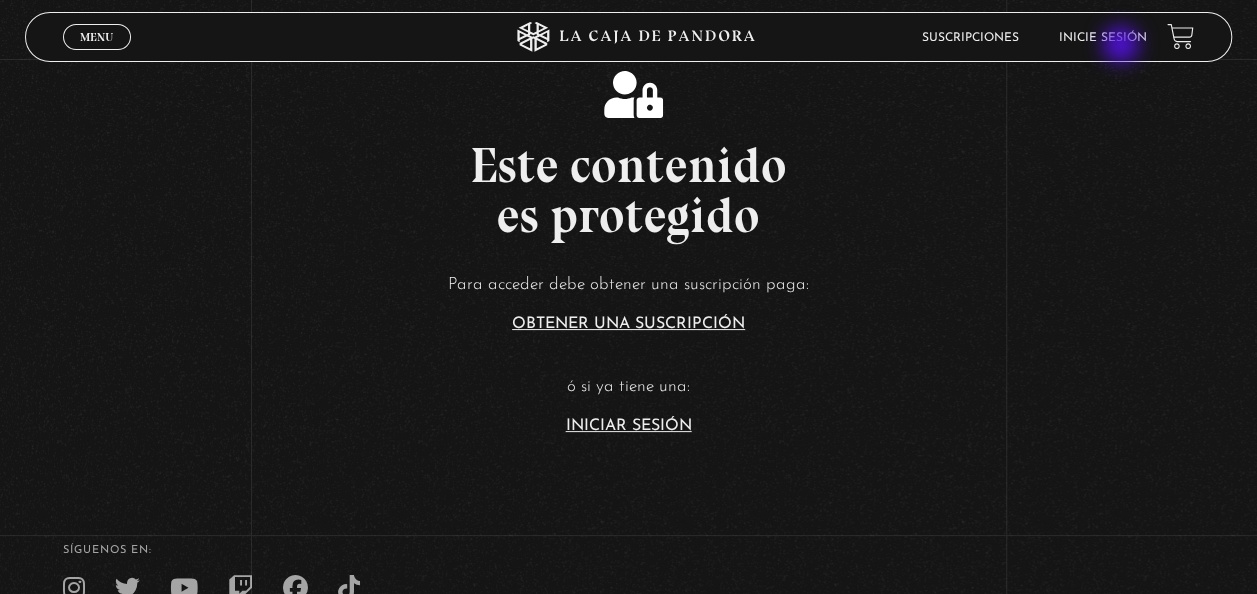 click on "Inicie sesión" at bounding box center (1103, 37) 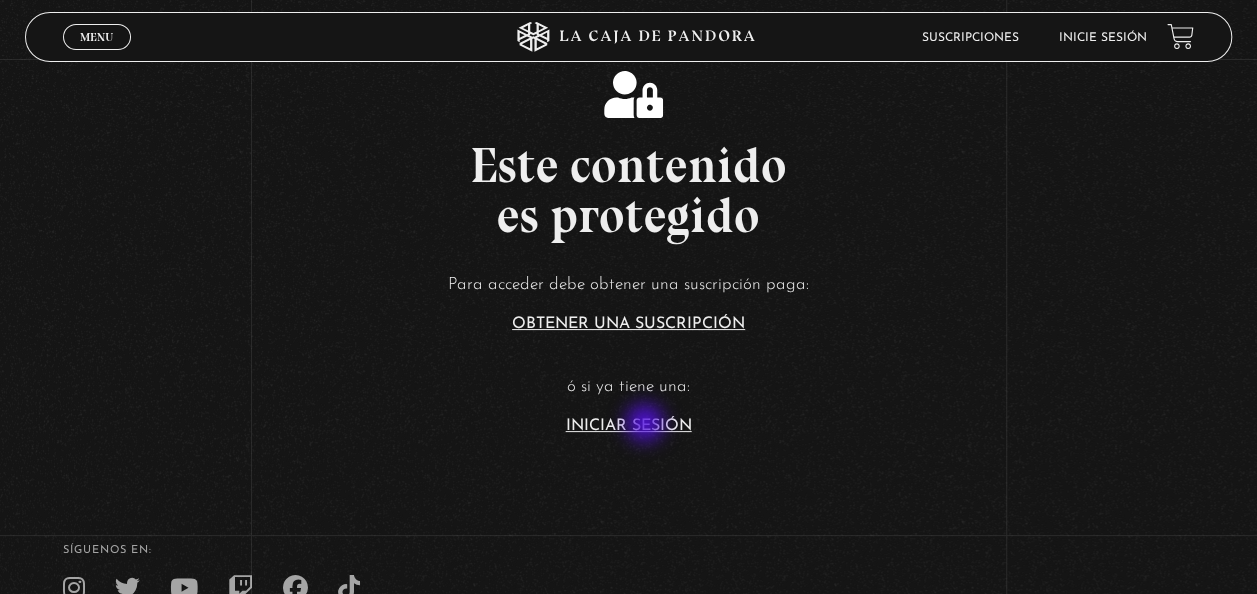 click on "Iniciar Sesión" at bounding box center (629, 426) 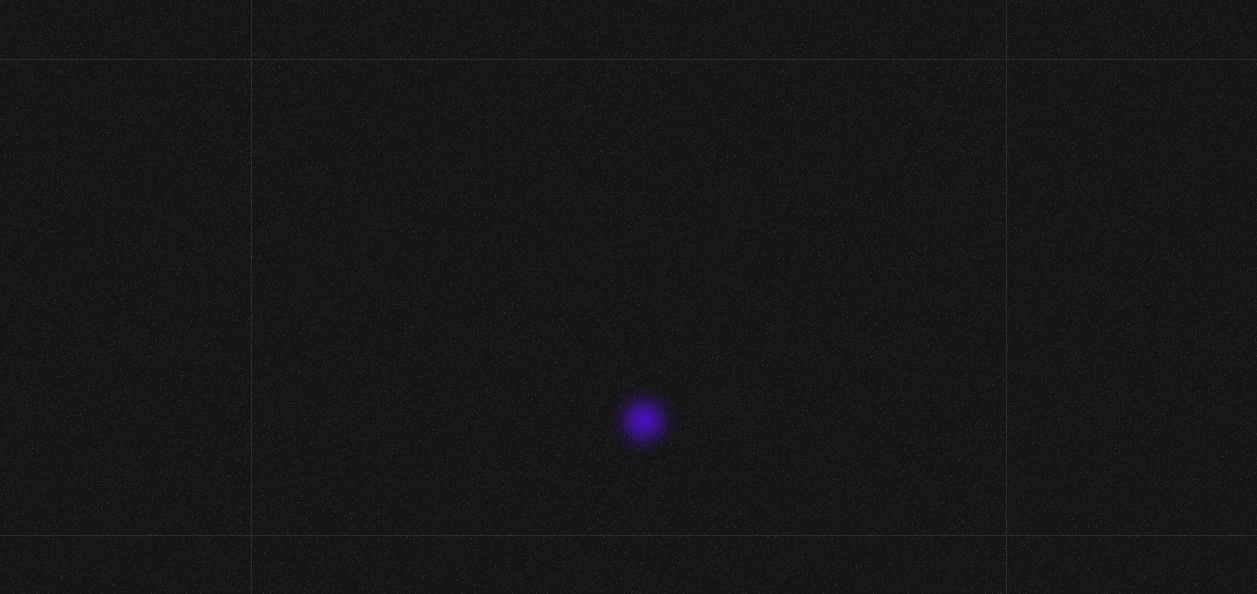scroll, scrollTop: 0, scrollLeft: 0, axis: both 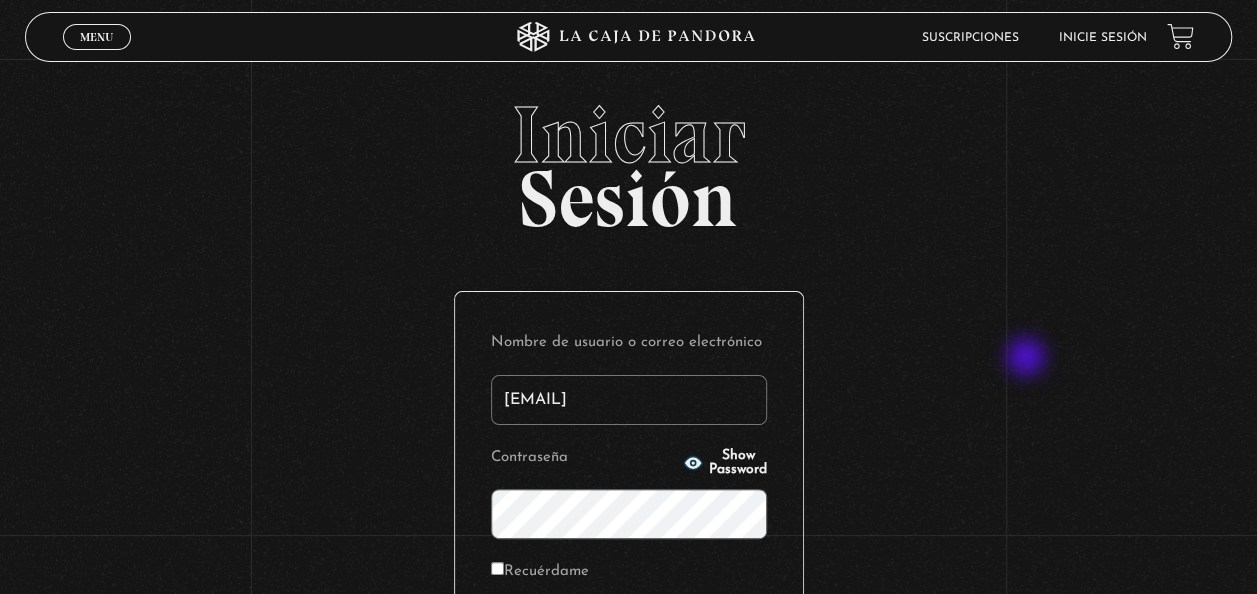 type on "[EMAIL]" 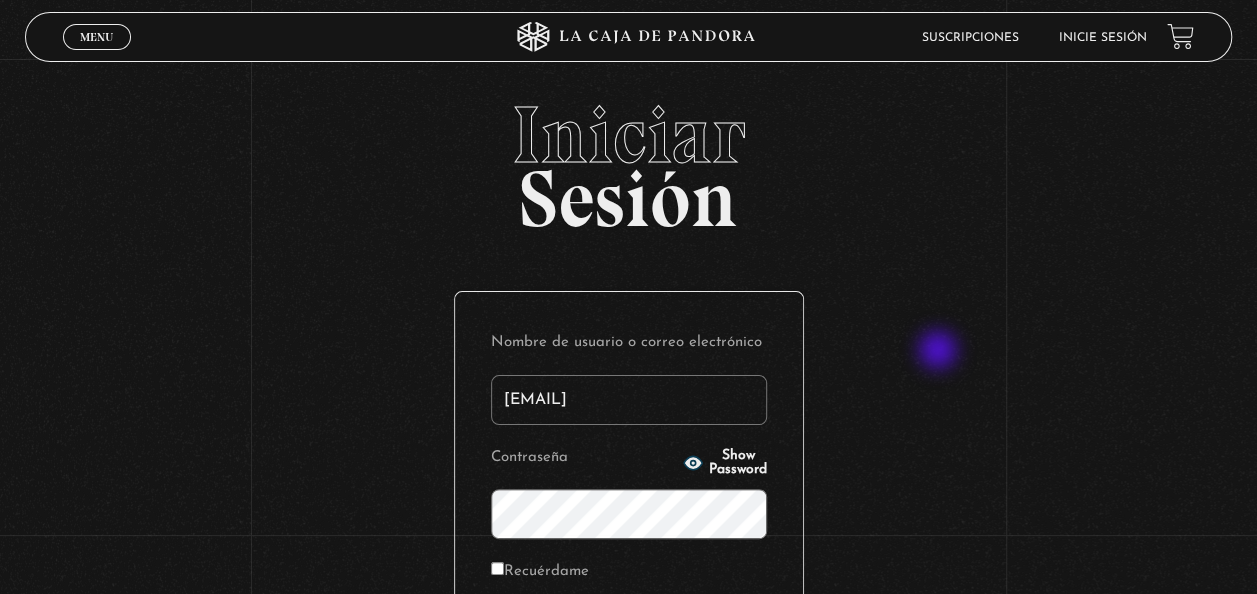 scroll, scrollTop: 200, scrollLeft: 0, axis: vertical 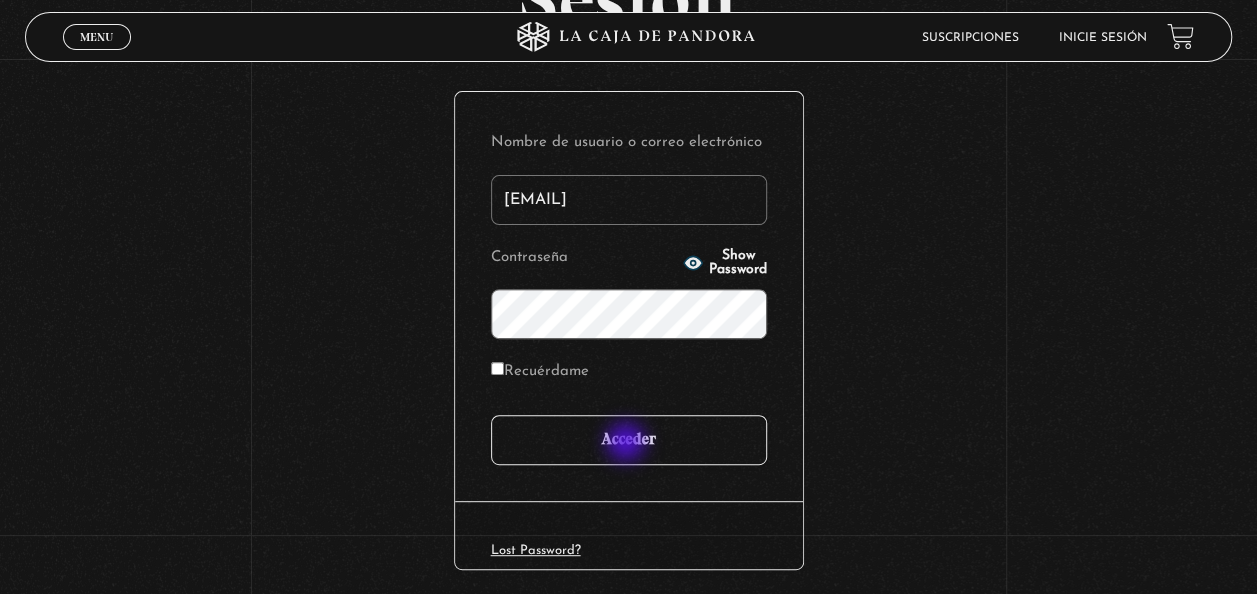 click on "Acceder" at bounding box center (629, 440) 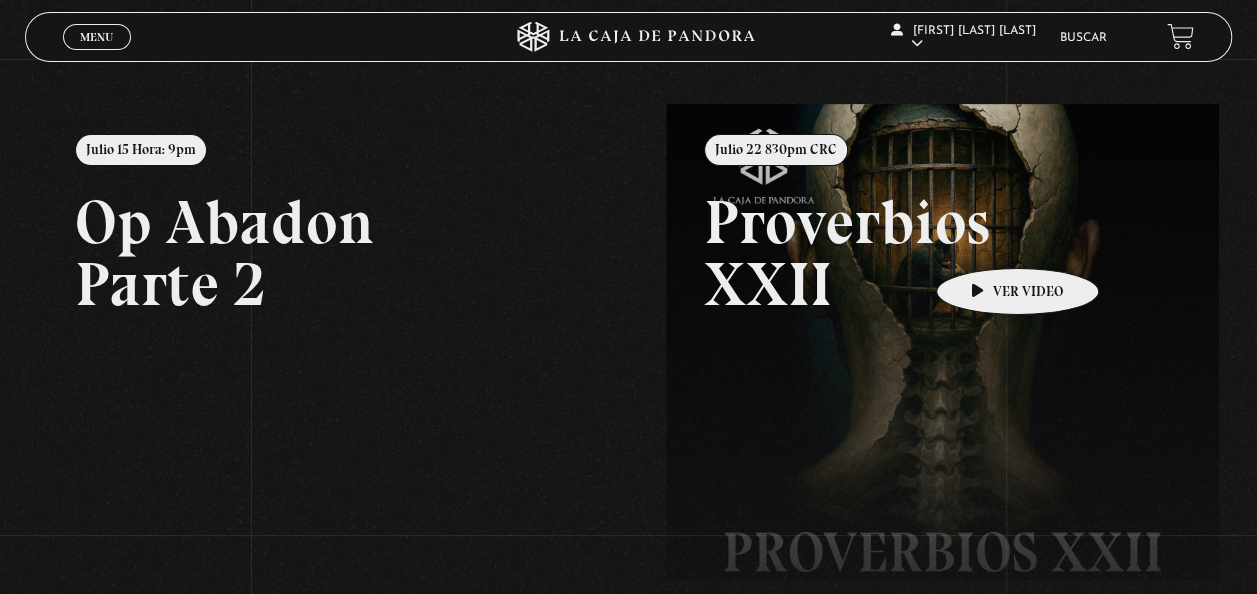 scroll, scrollTop: 100, scrollLeft: 0, axis: vertical 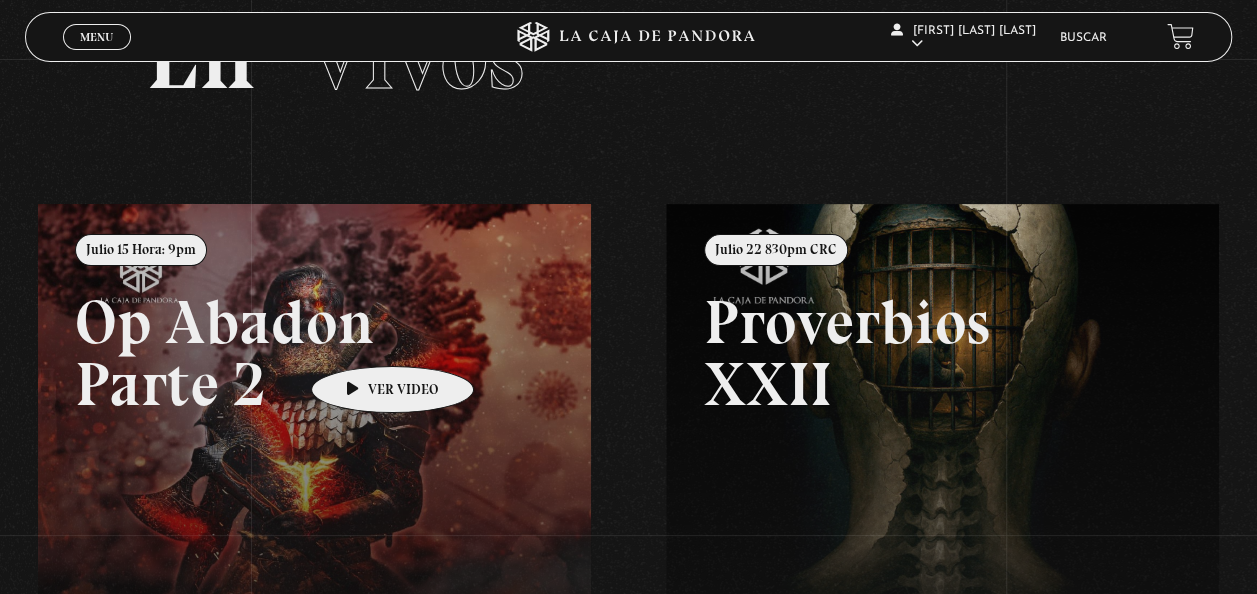 click at bounding box center [666, 501] 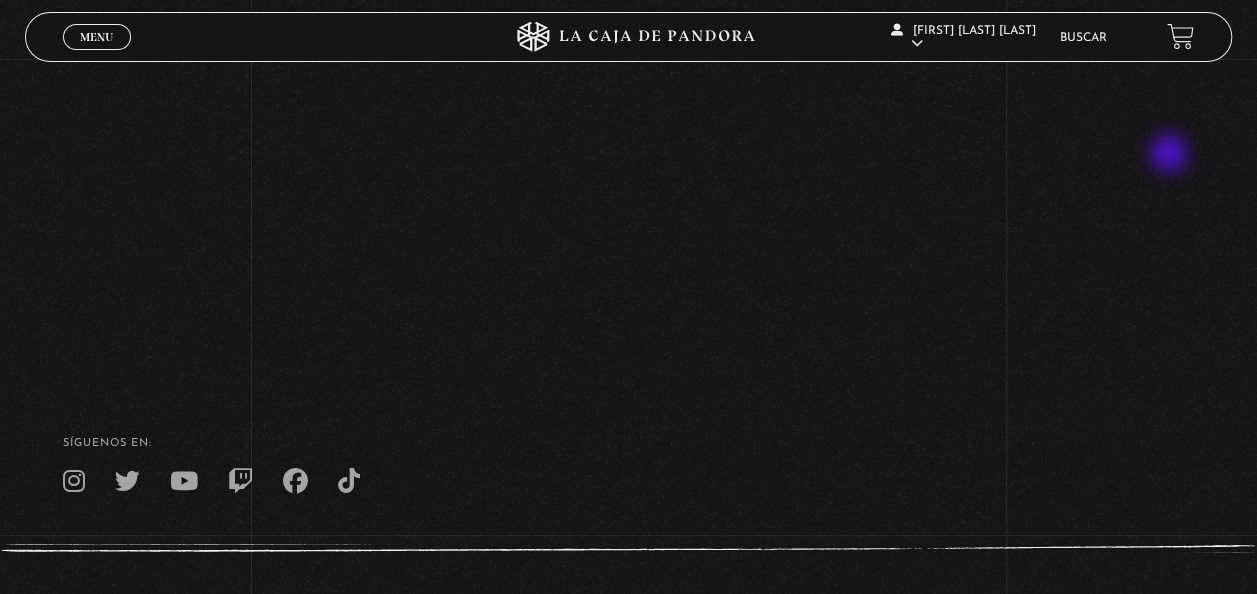 scroll, scrollTop: 300, scrollLeft: 0, axis: vertical 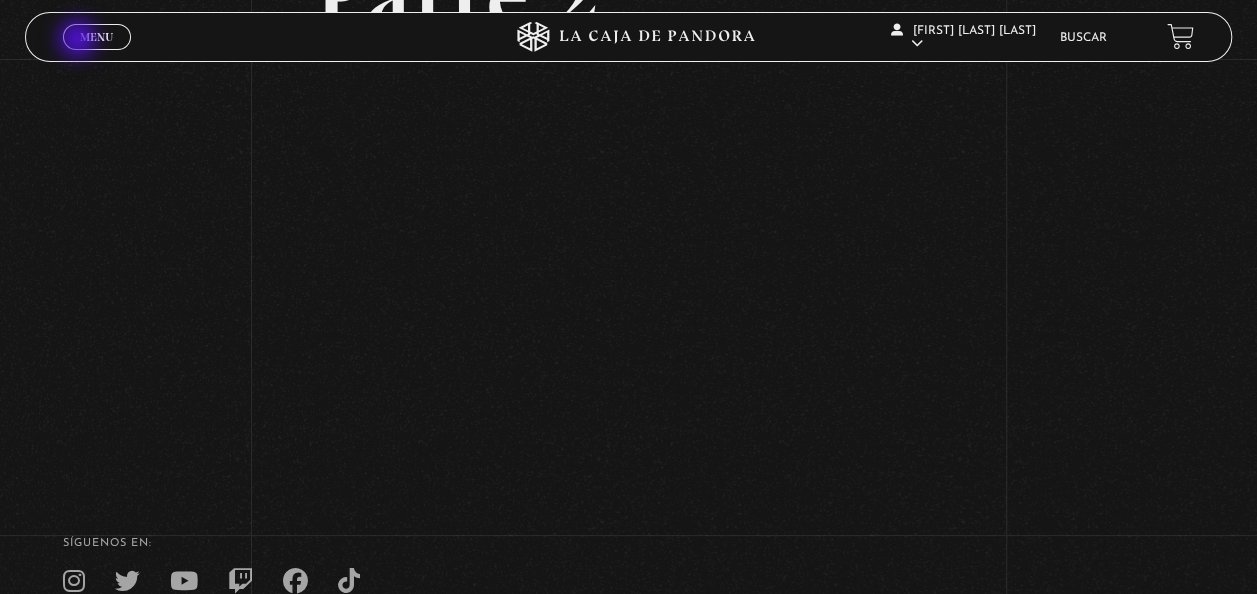 click on "Menu" at bounding box center [96, 37] 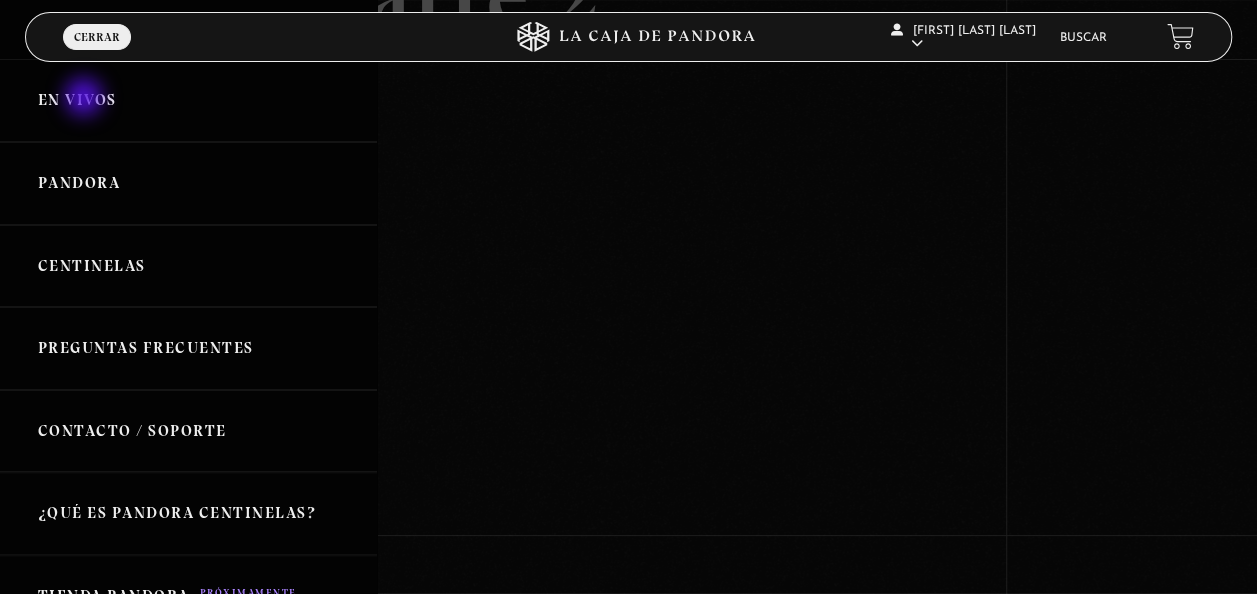 click on "En vivos" at bounding box center [188, 100] 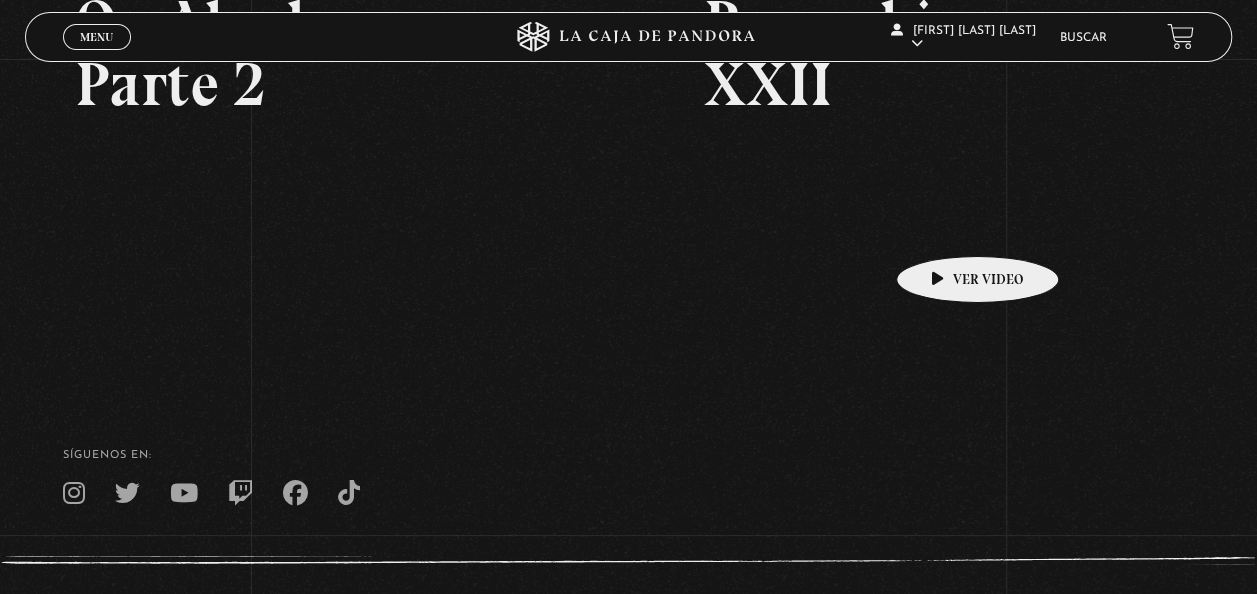 scroll, scrollTop: 200, scrollLeft: 0, axis: vertical 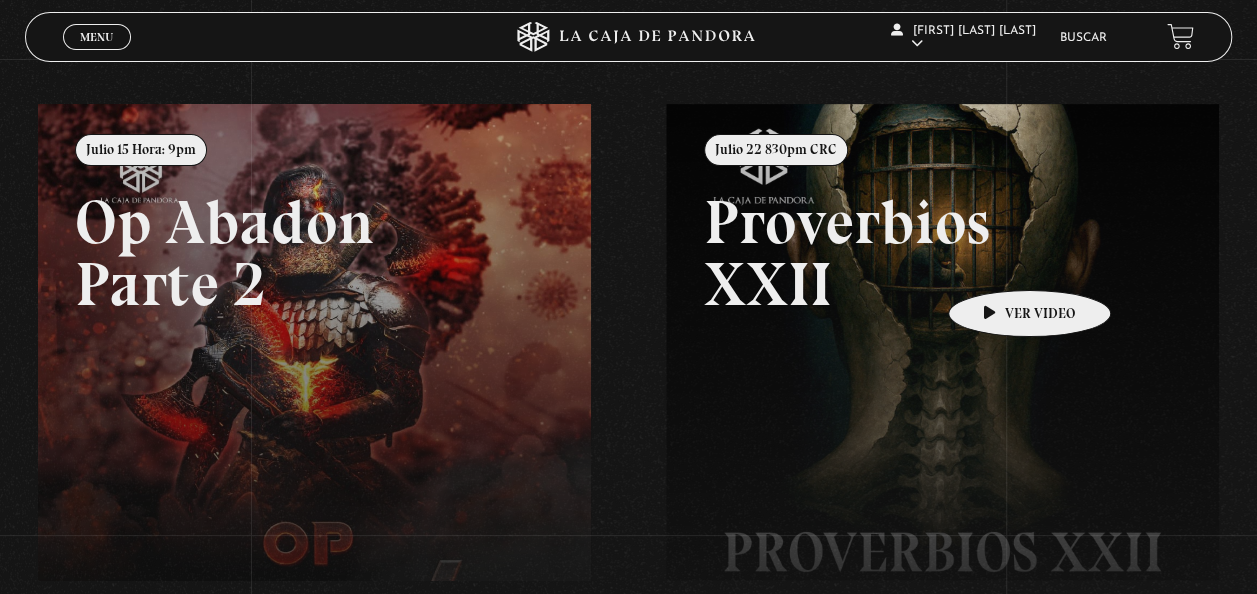 click at bounding box center (1294, 401) 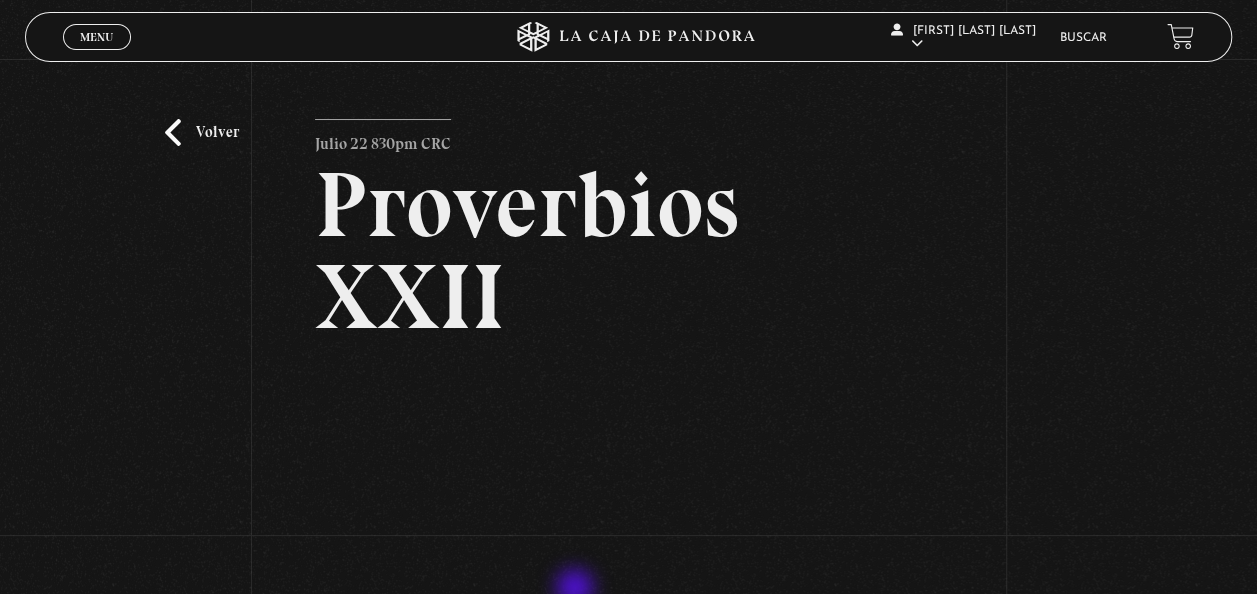 scroll, scrollTop: 100, scrollLeft: 0, axis: vertical 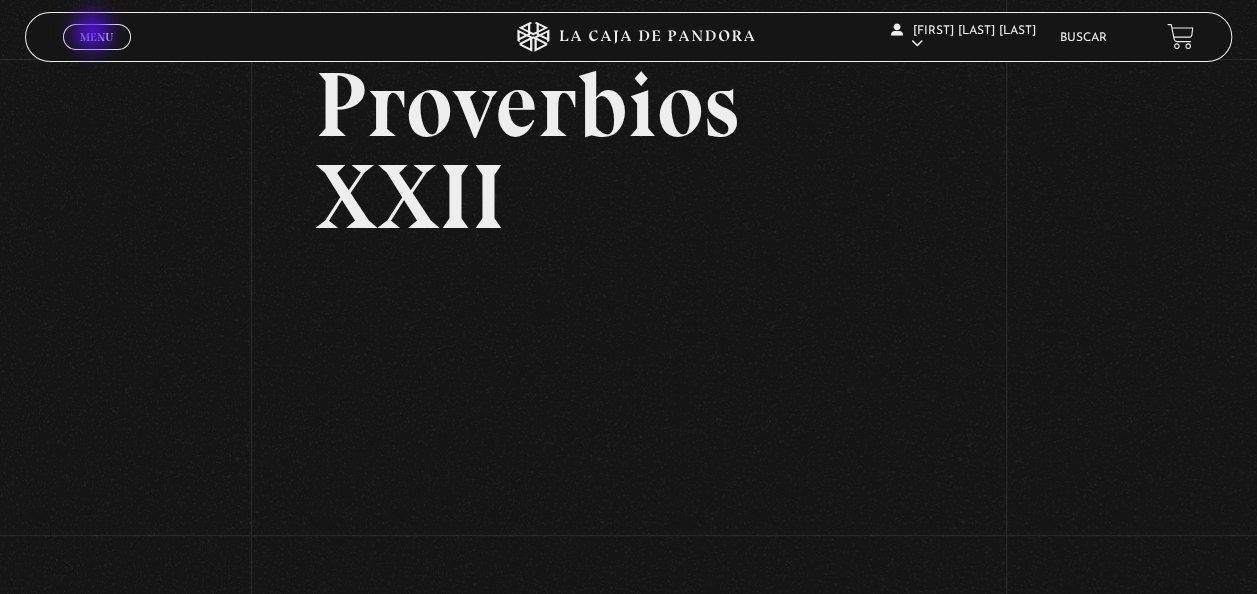 click on "Menu" at bounding box center (96, 37) 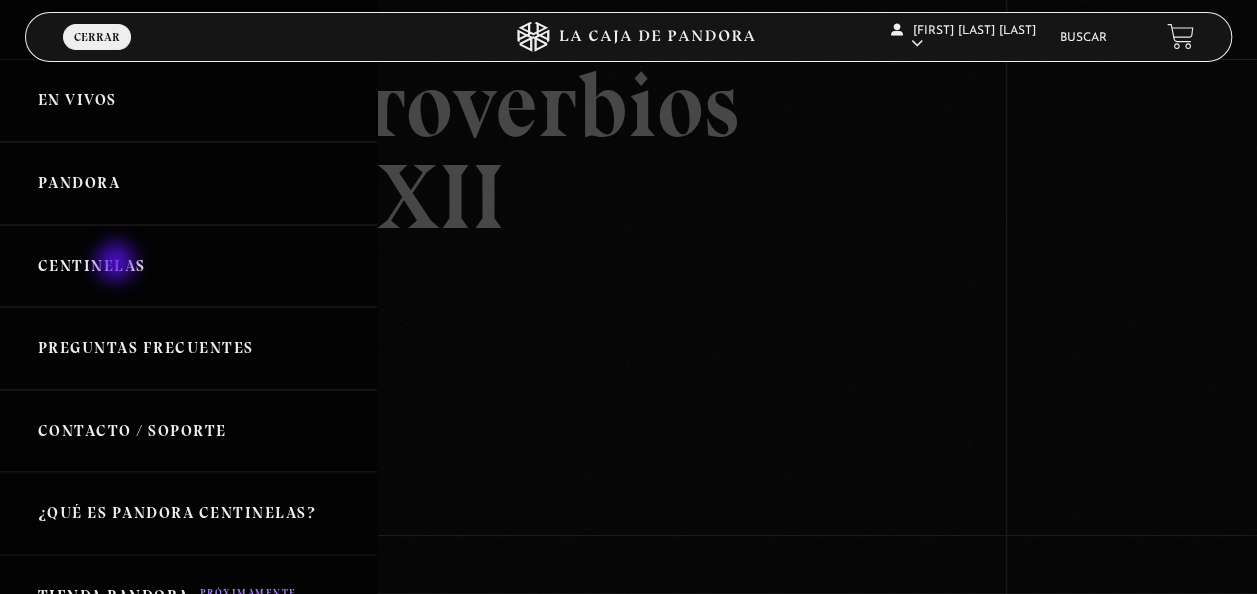 click on "Centinelas" at bounding box center [188, 266] 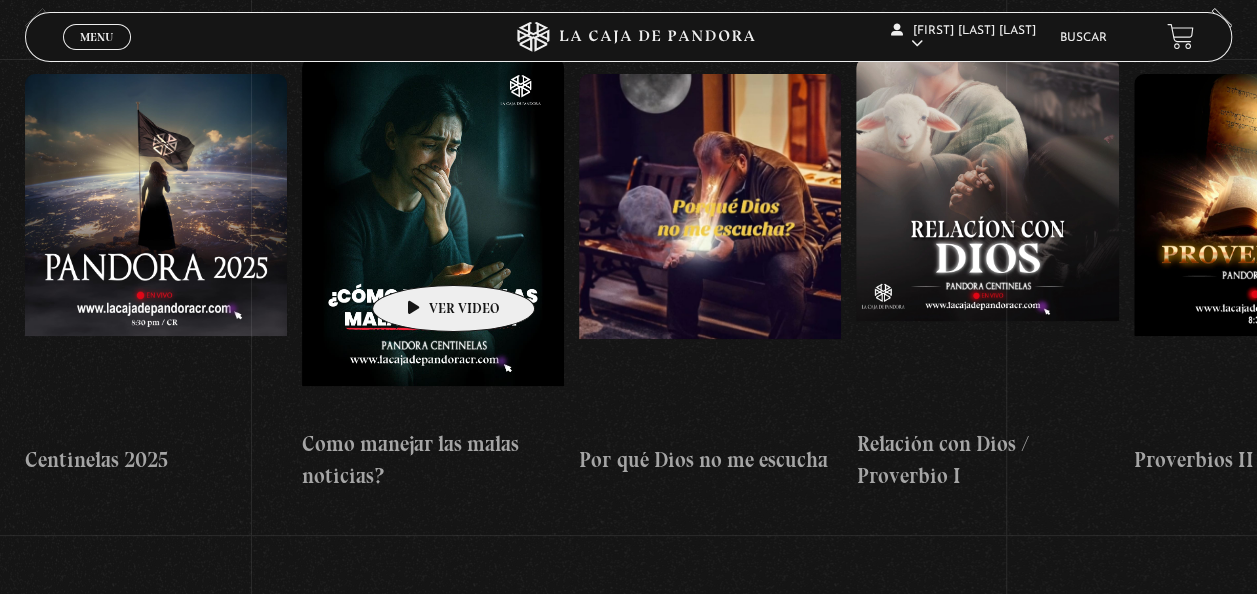 scroll, scrollTop: 200, scrollLeft: 0, axis: vertical 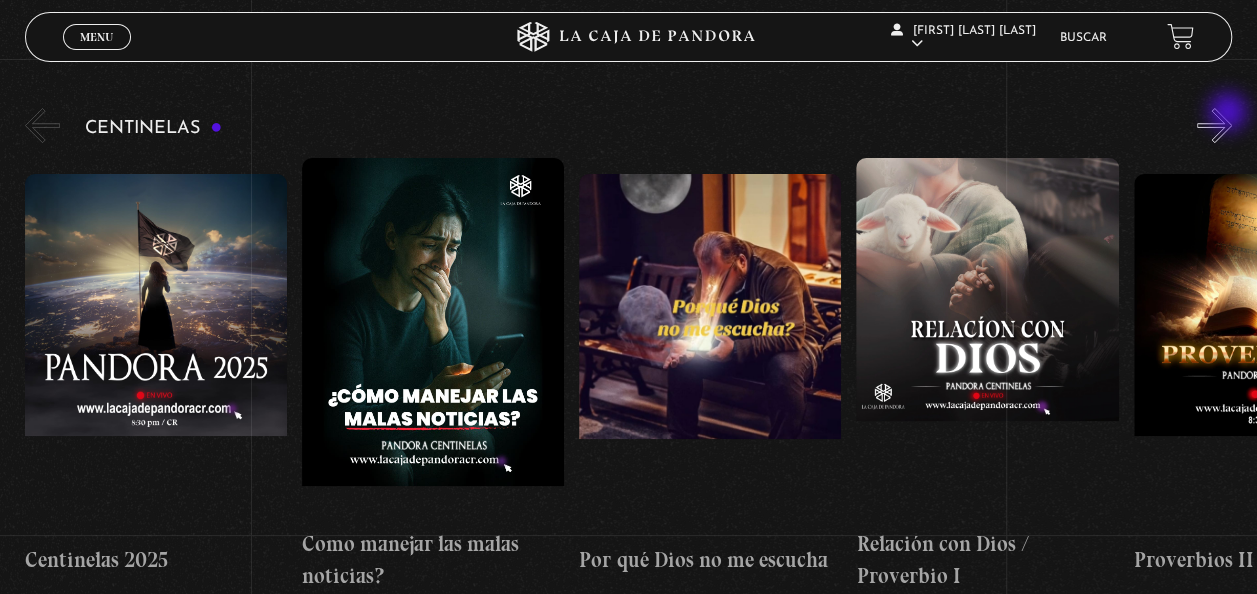 click on "»" at bounding box center [1214, 125] 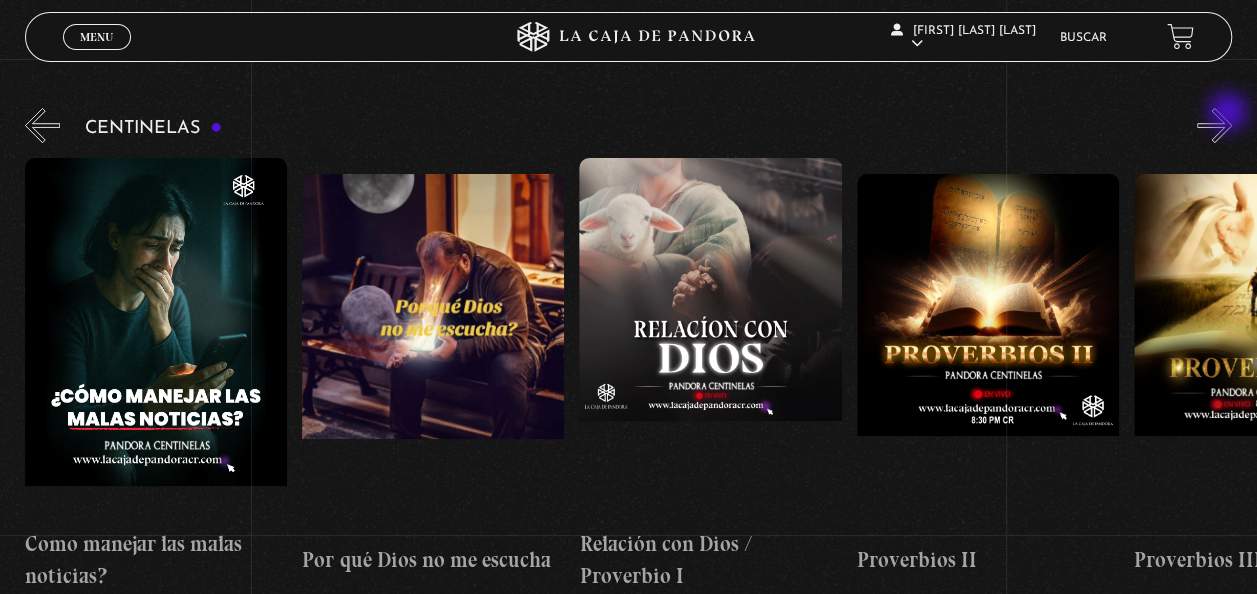 click on "»" at bounding box center (1214, 125) 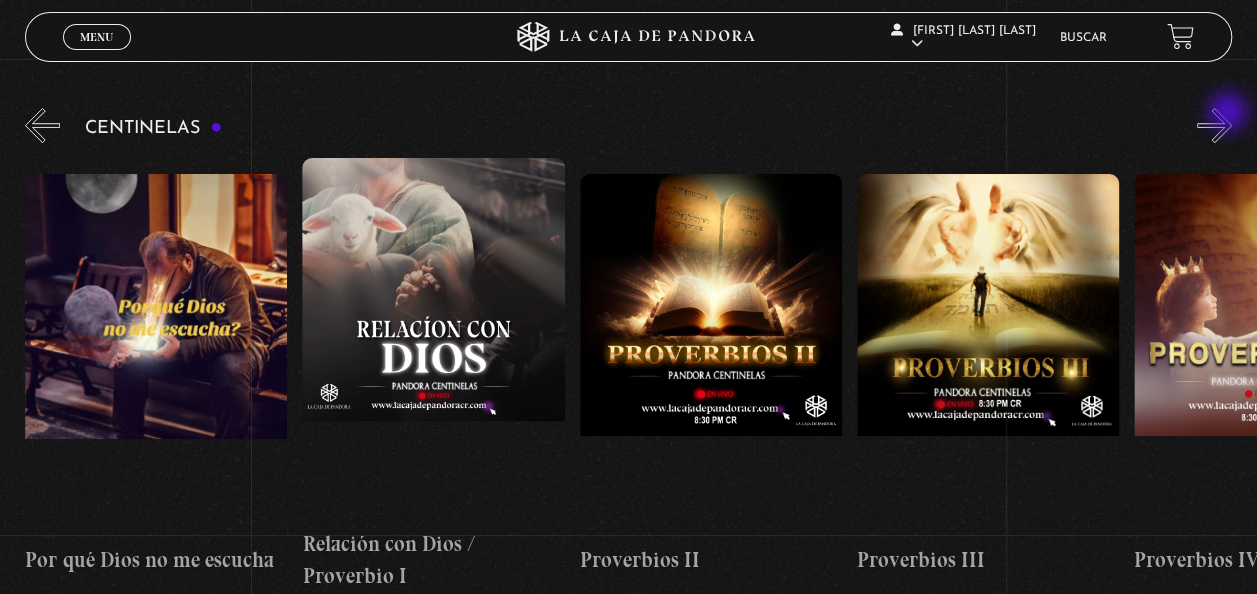 click on "»" at bounding box center [1214, 125] 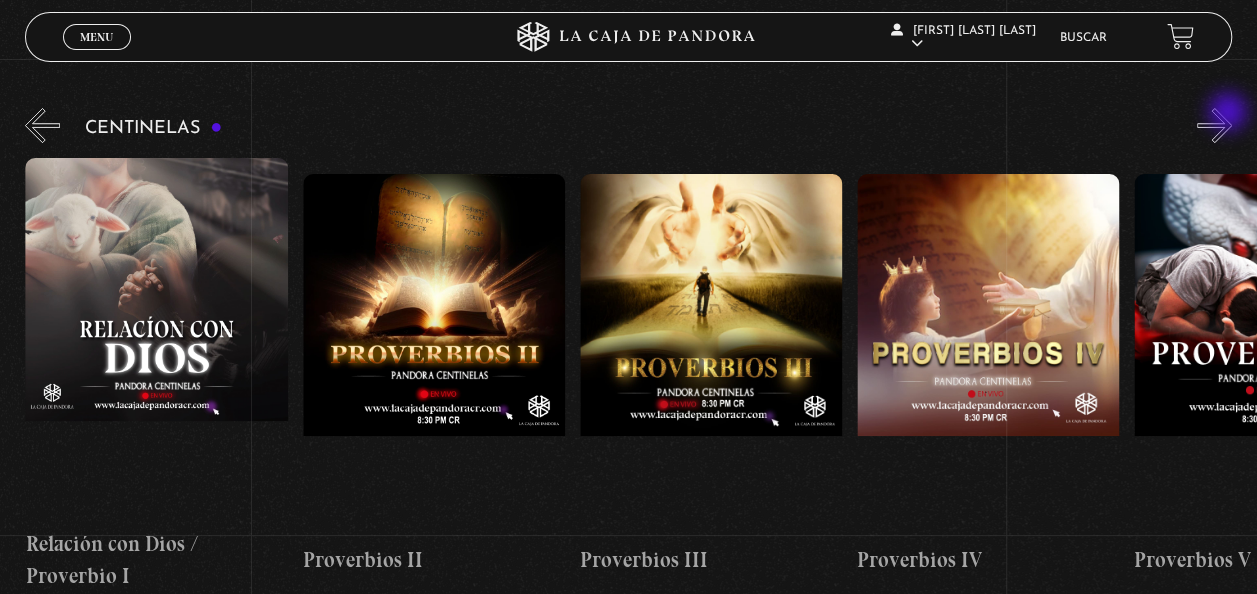 click on "»" at bounding box center (1214, 125) 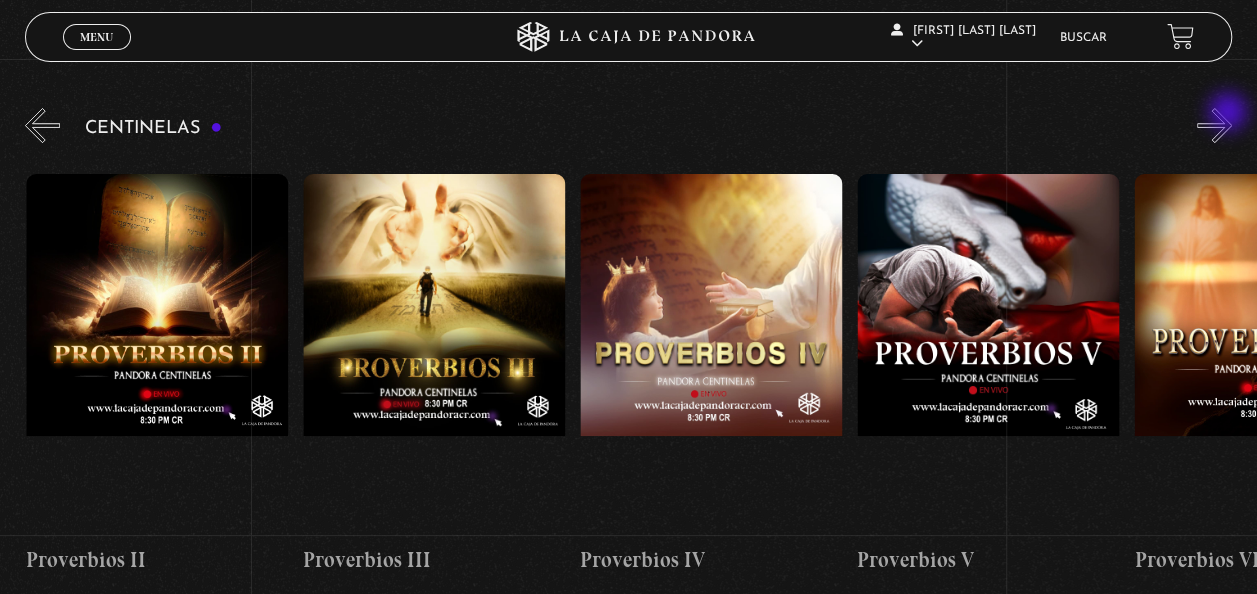 click on "»" at bounding box center (1214, 125) 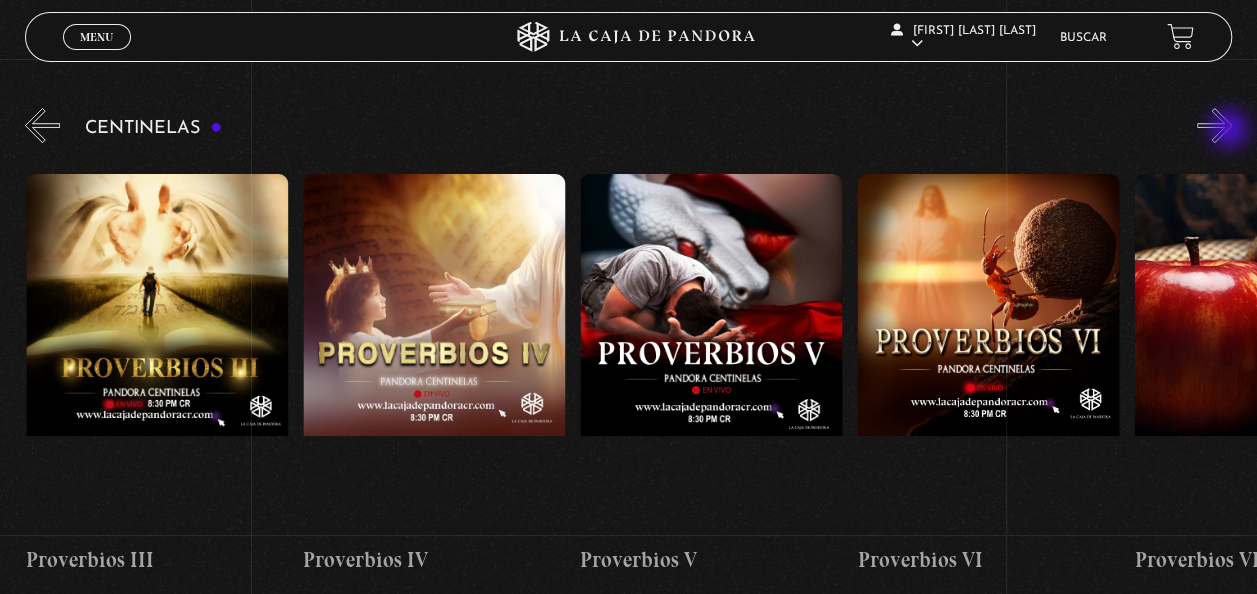 scroll, scrollTop: 0, scrollLeft: 1385, axis: horizontal 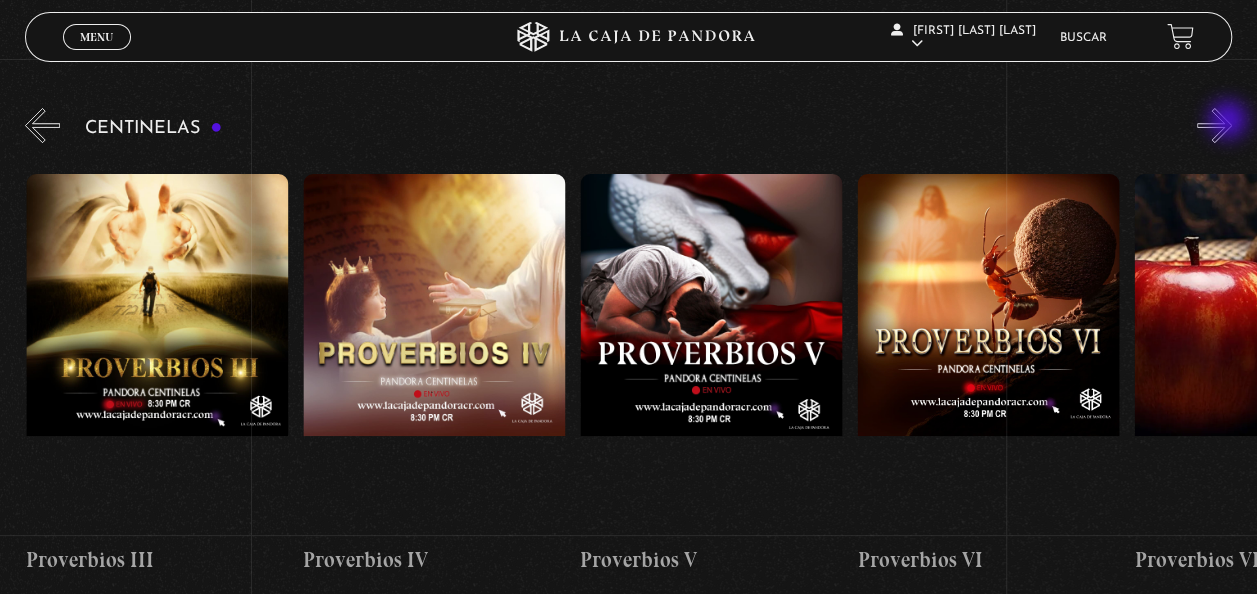 click on "»" at bounding box center (1214, 125) 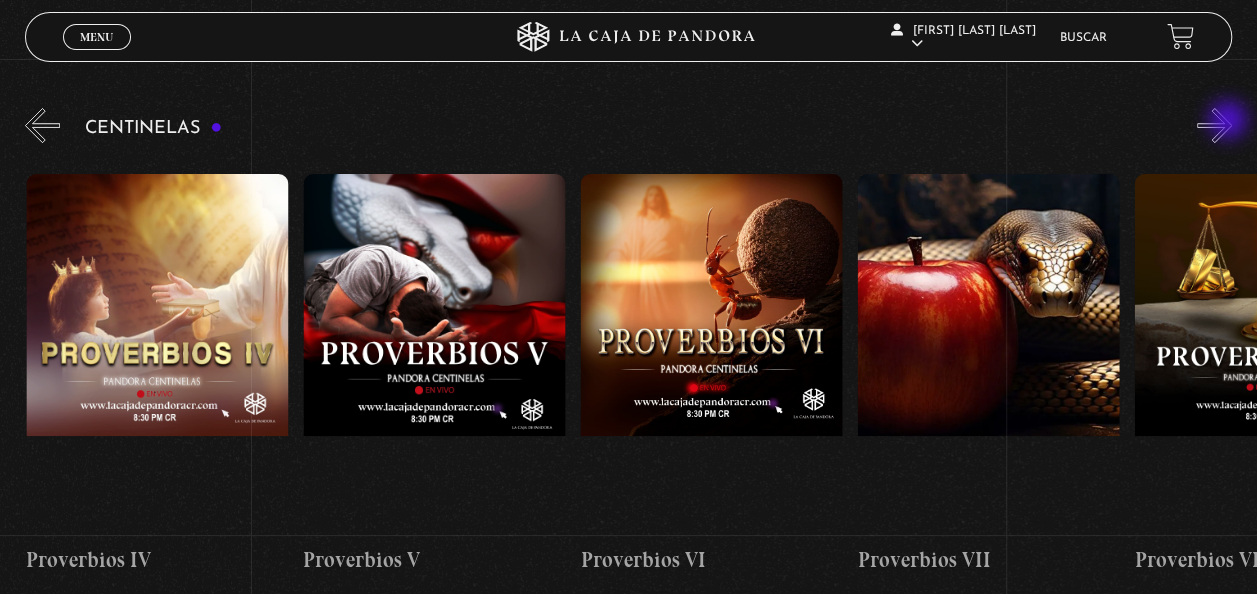 click on "»" at bounding box center (1214, 125) 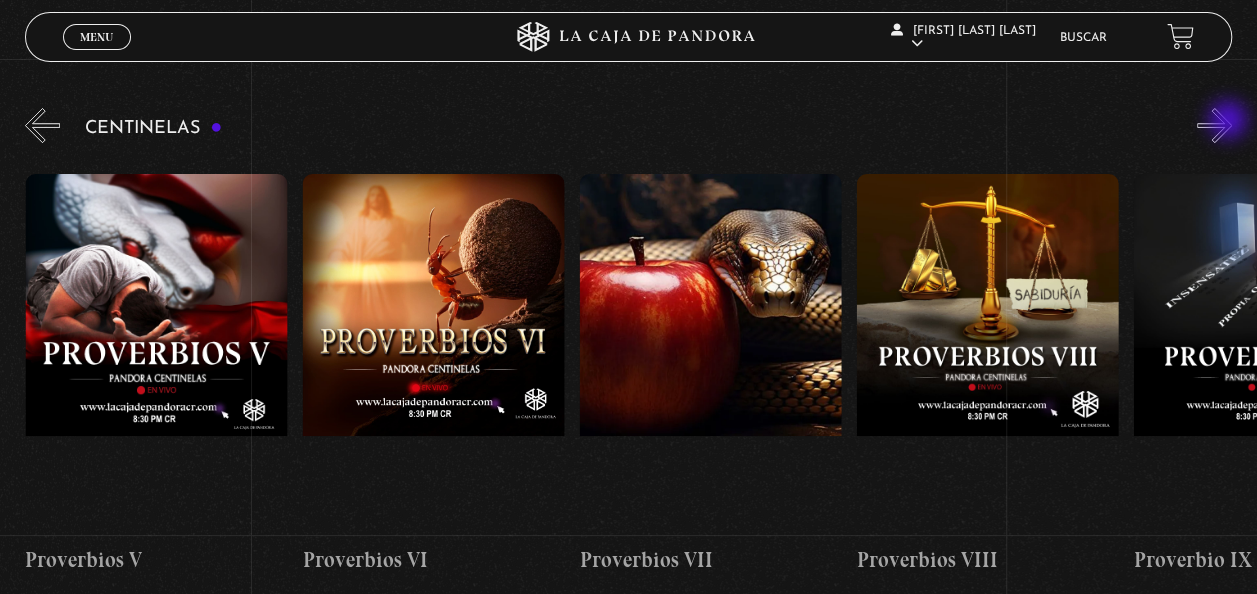 click on "»" at bounding box center (1214, 125) 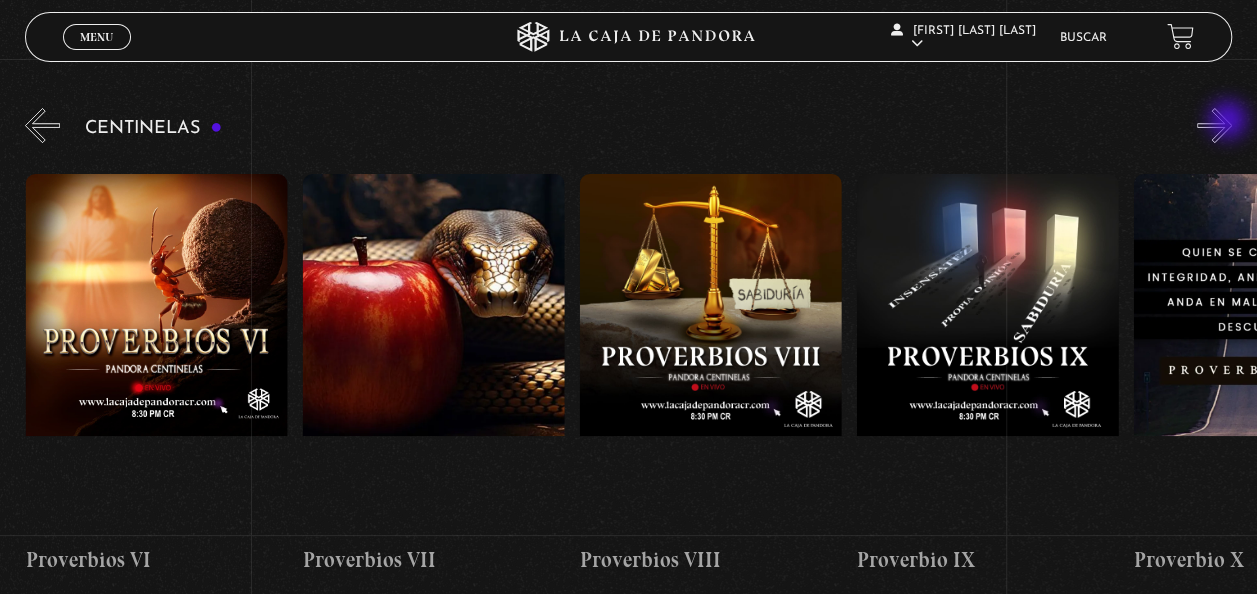 click on "»" at bounding box center (1214, 125) 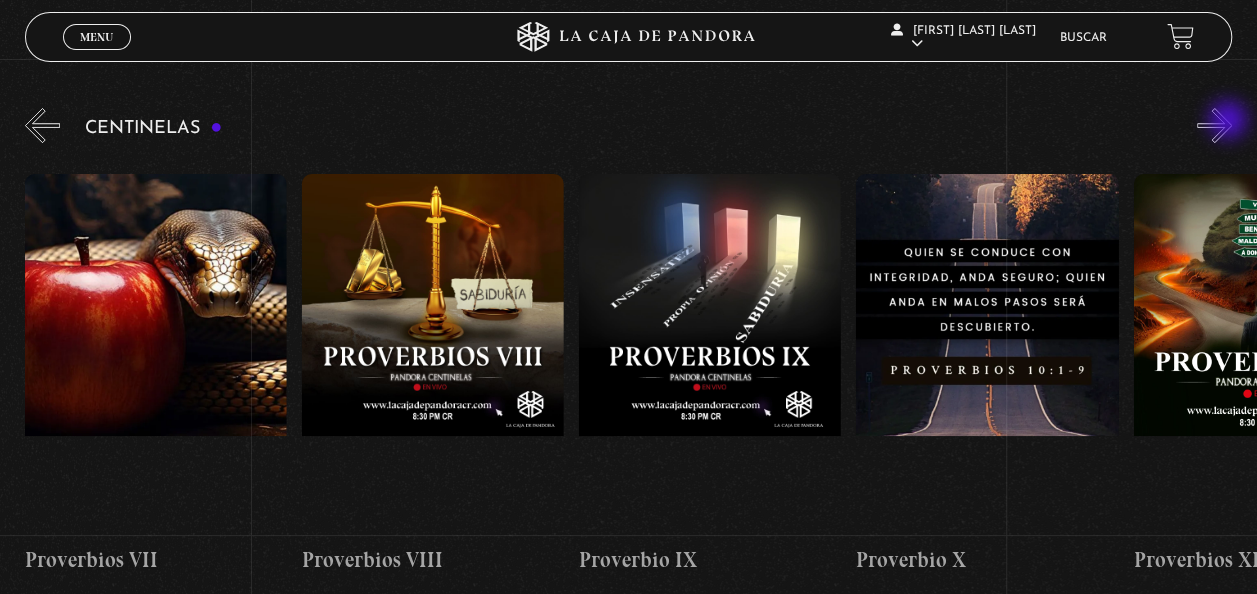 click on "»" at bounding box center (1214, 125) 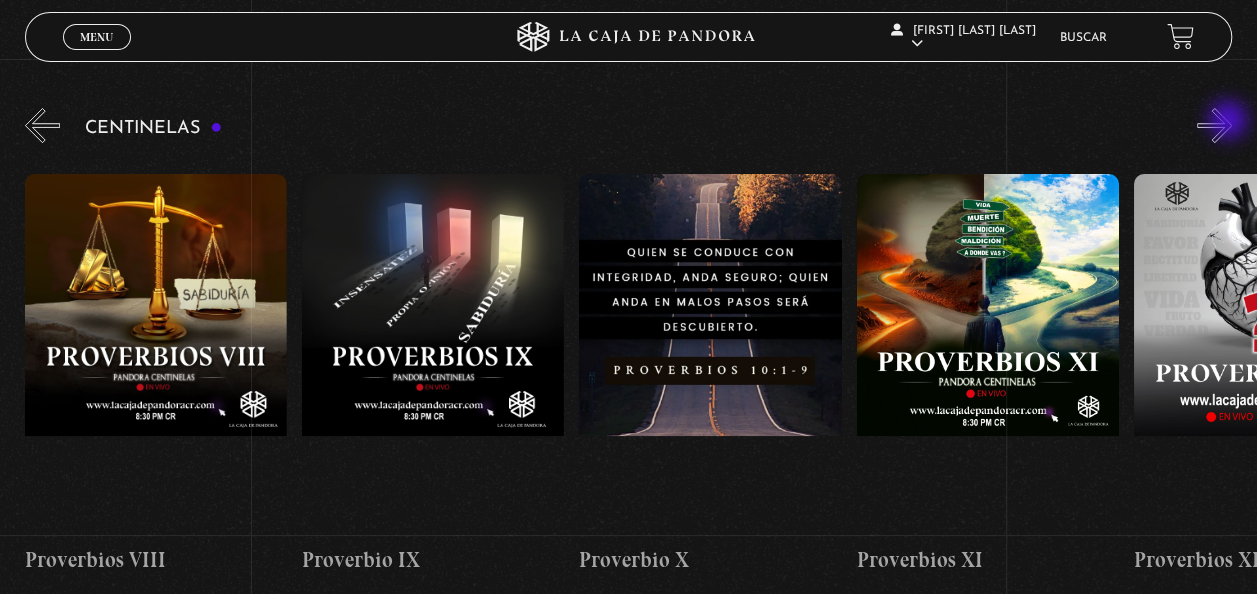 click on "»" at bounding box center (1214, 125) 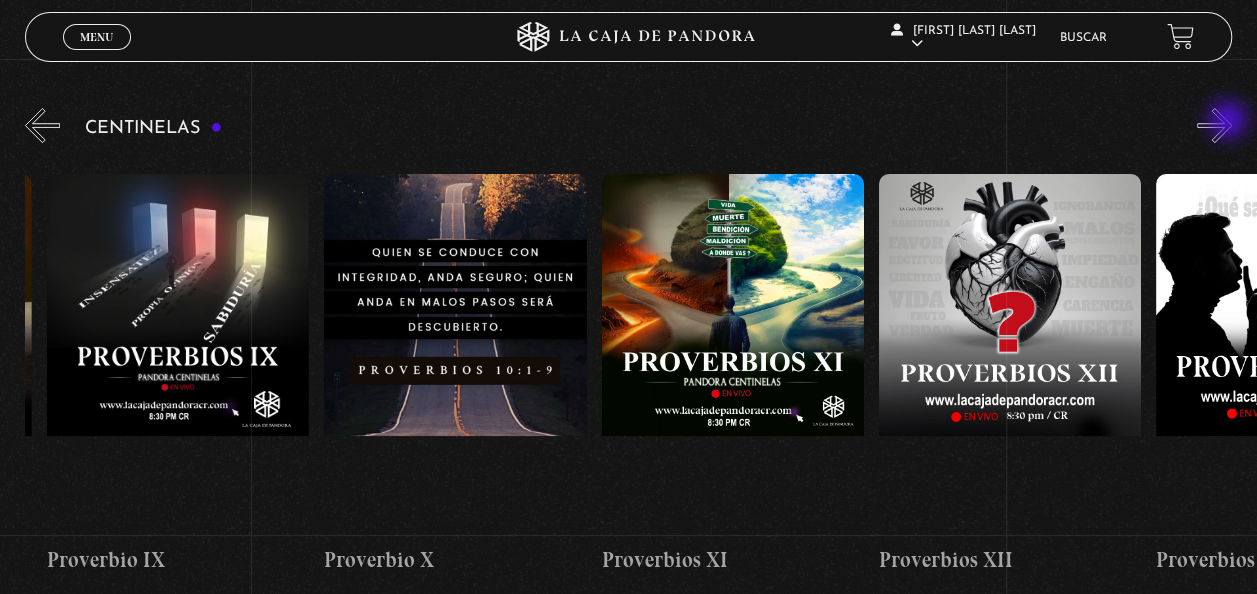 scroll, scrollTop: 0, scrollLeft: 3048, axis: horizontal 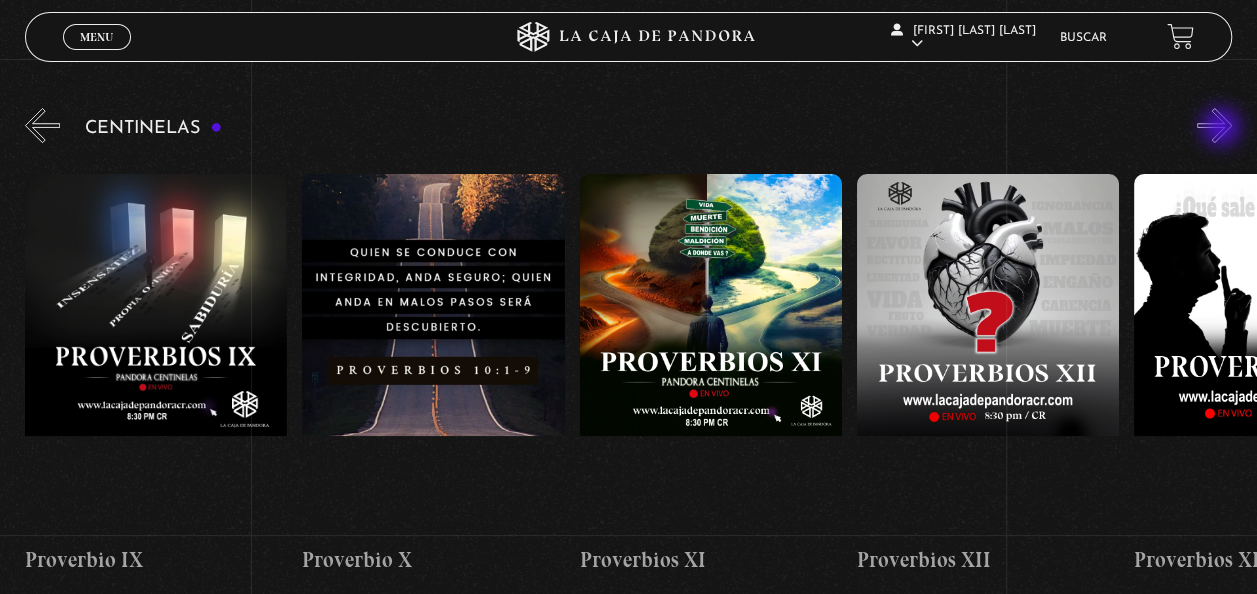 click on "»" at bounding box center (1214, 125) 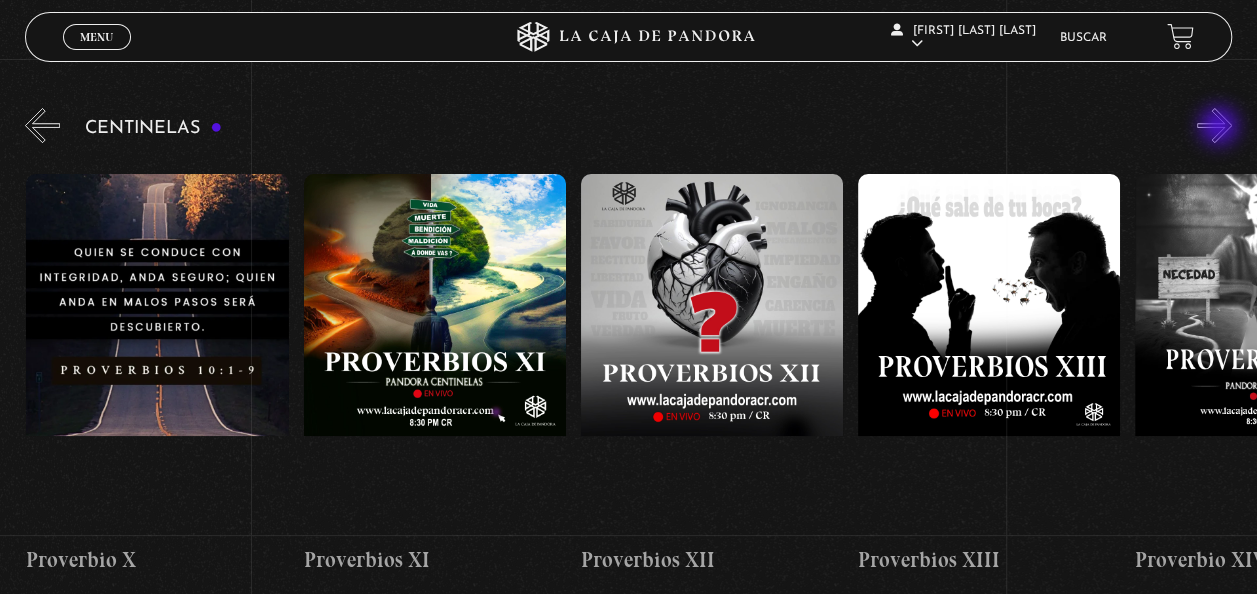 scroll, scrollTop: 0, scrollLeft: 3325, axis: horizontal 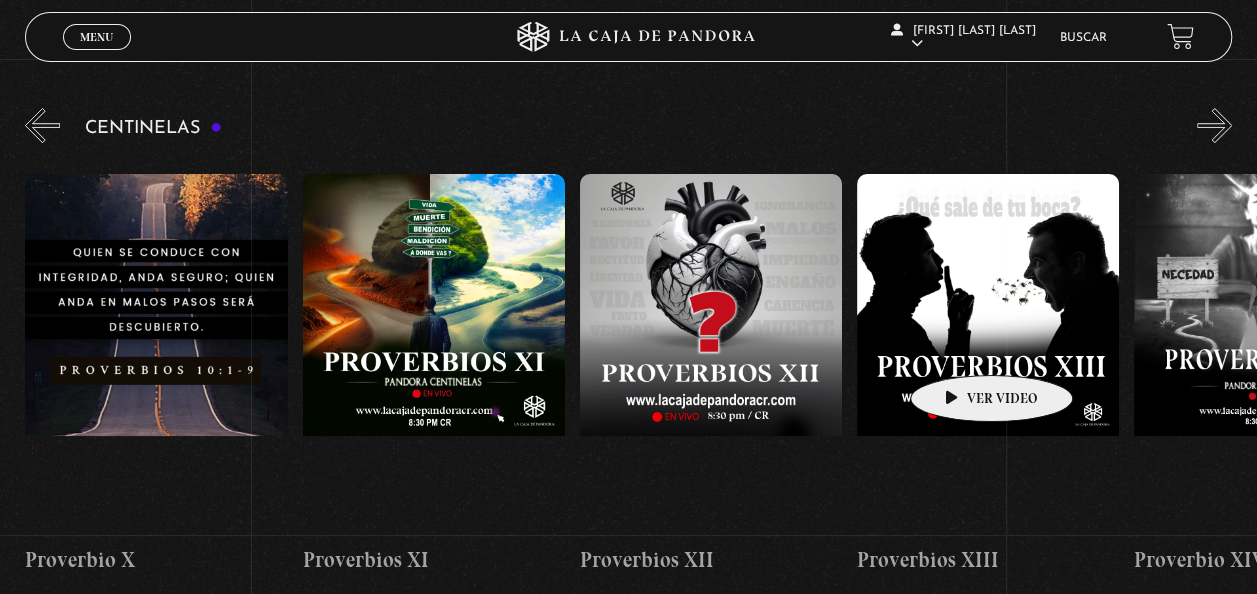 click at bounding box center (988, 354) 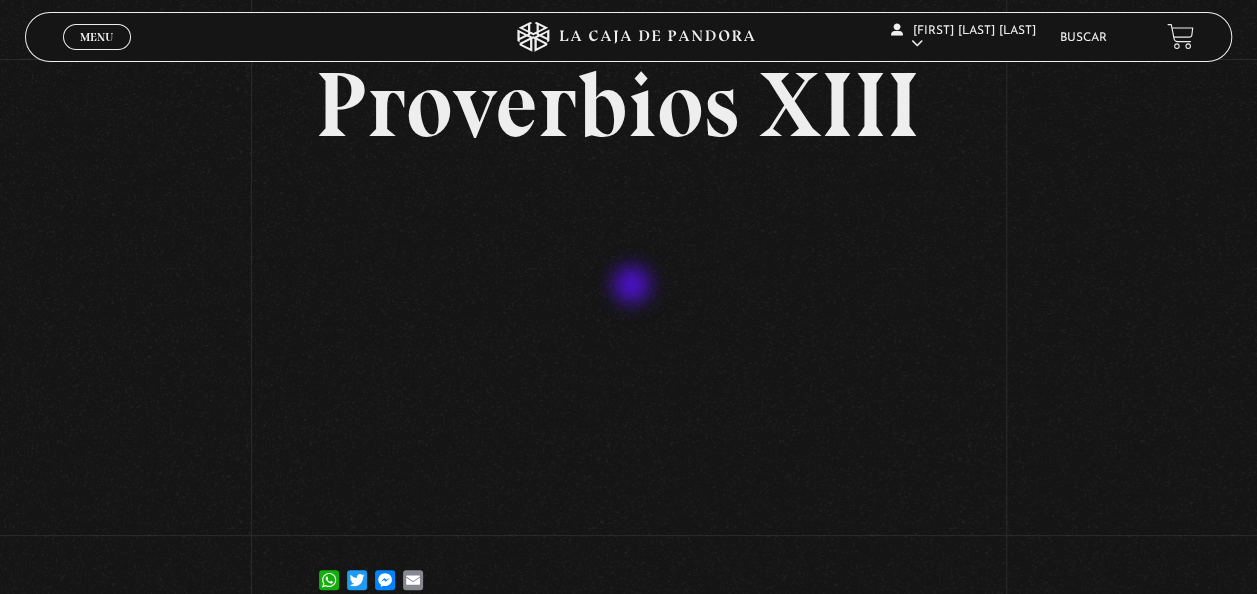 scroll, scrollTop: 200, scrollLeft: 0, axis: vertical 